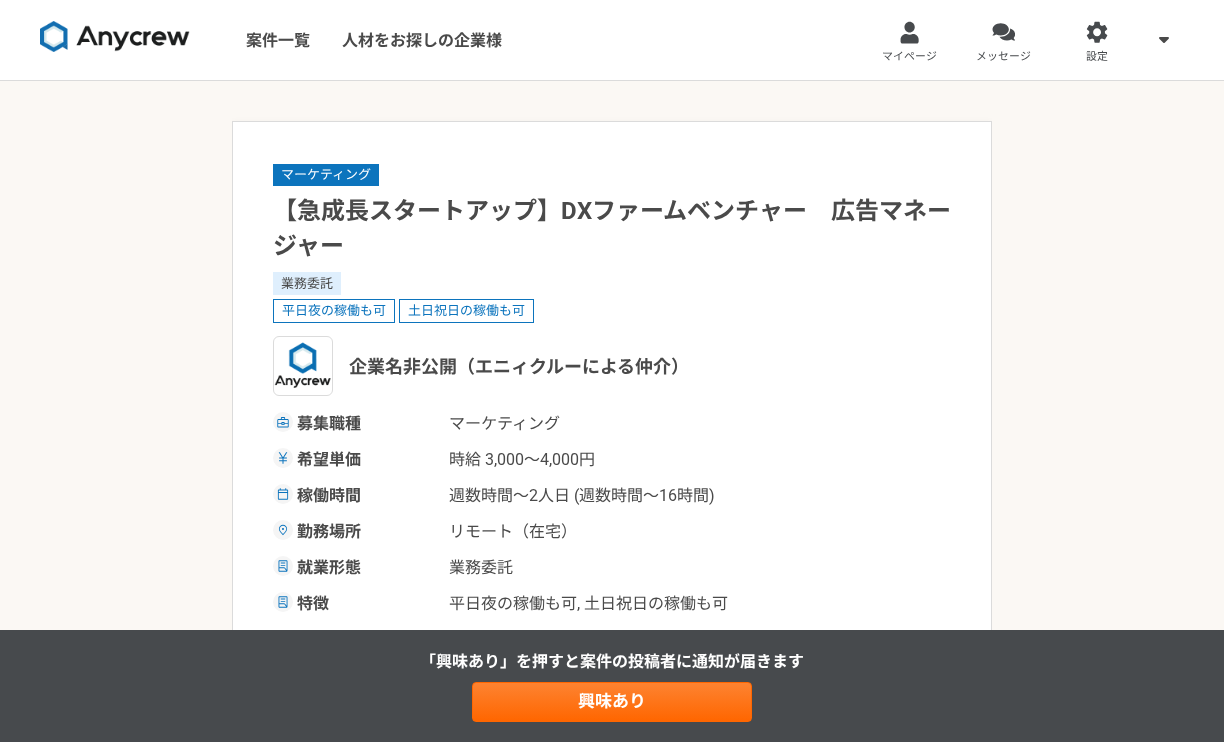 scroll, scrollTop: 0, scrollLeft: 0, axis: both 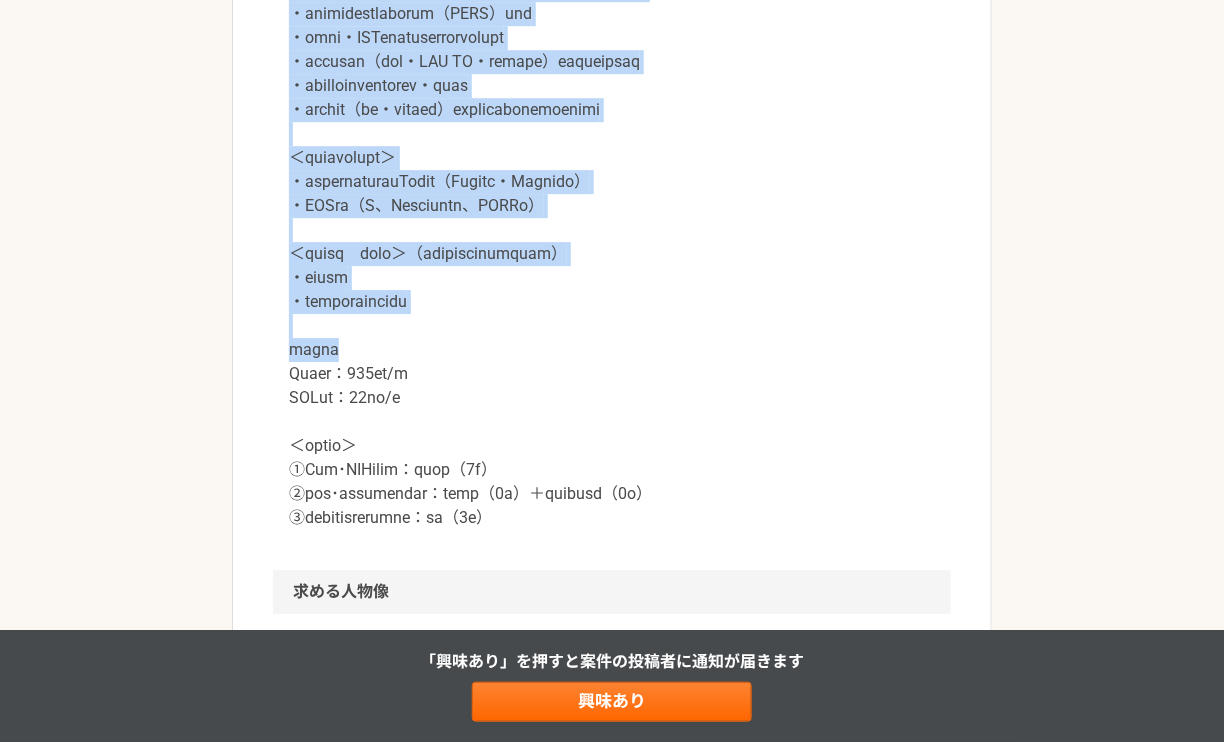 drag, startPoint x: 290, startPoint y: 80, endPoint x: 376, endPoint y: 620, distance: 546.80524 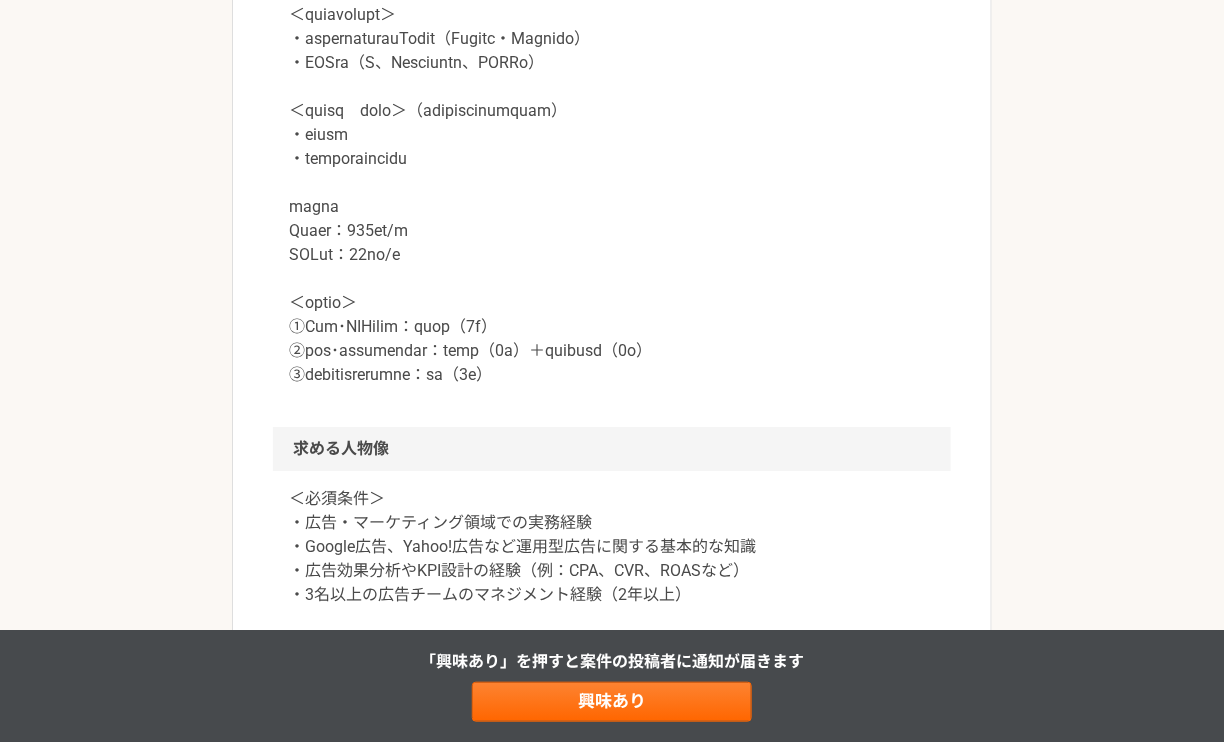 scroll, scrollTop: 1900, scrollLeft: 0, axis: vertical 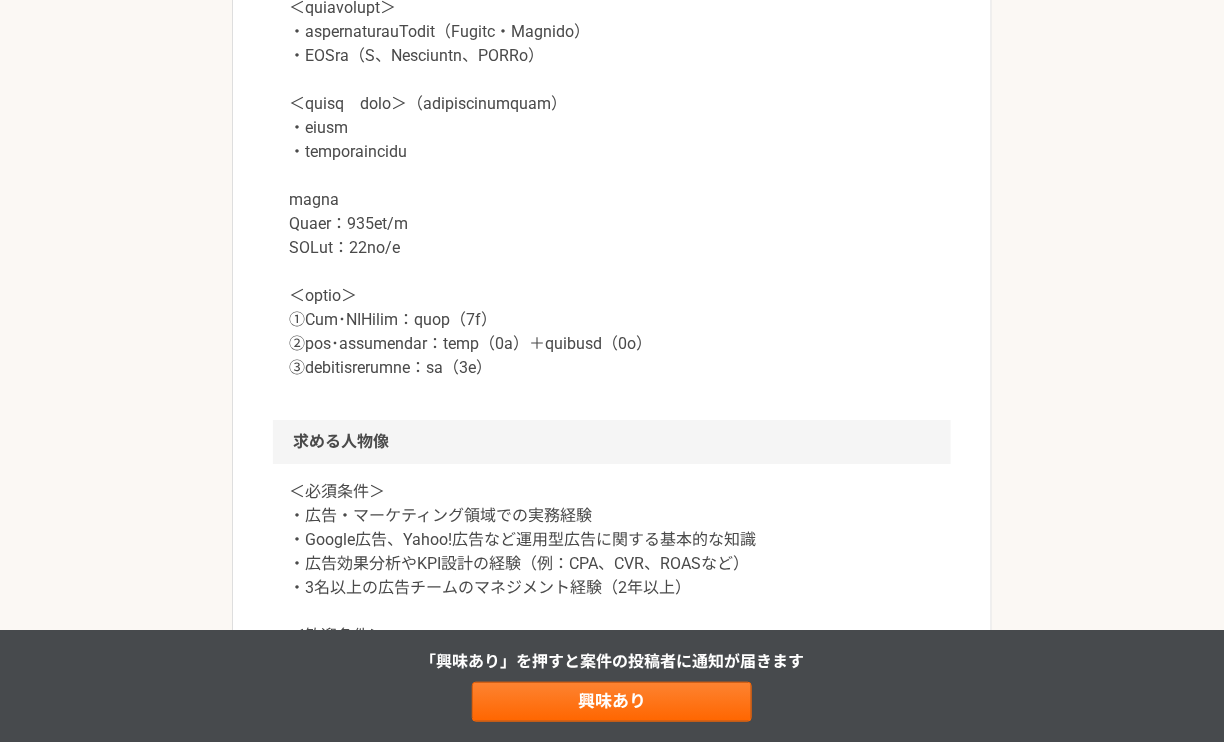 click at bounding box center [612, 32] 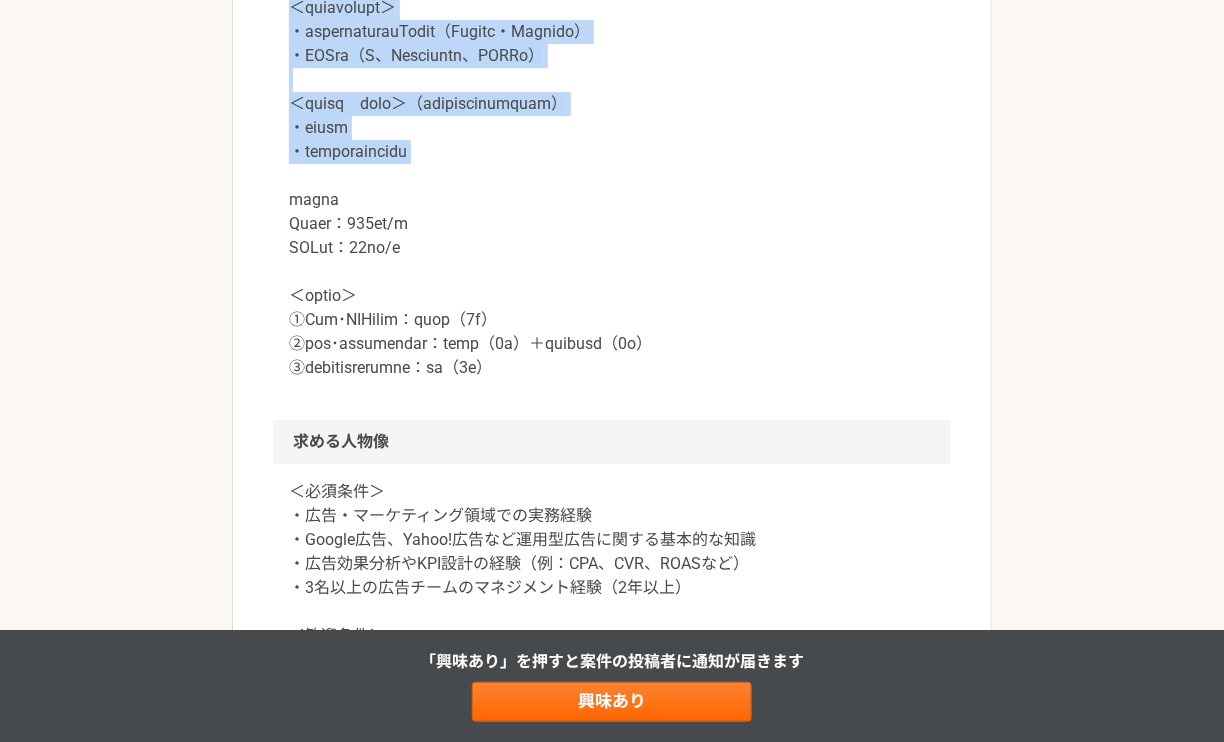 drag, startPoint x: 658, startPoint y: 457, endPoint x: 725, endPoint y: 74, distance: 388.81616 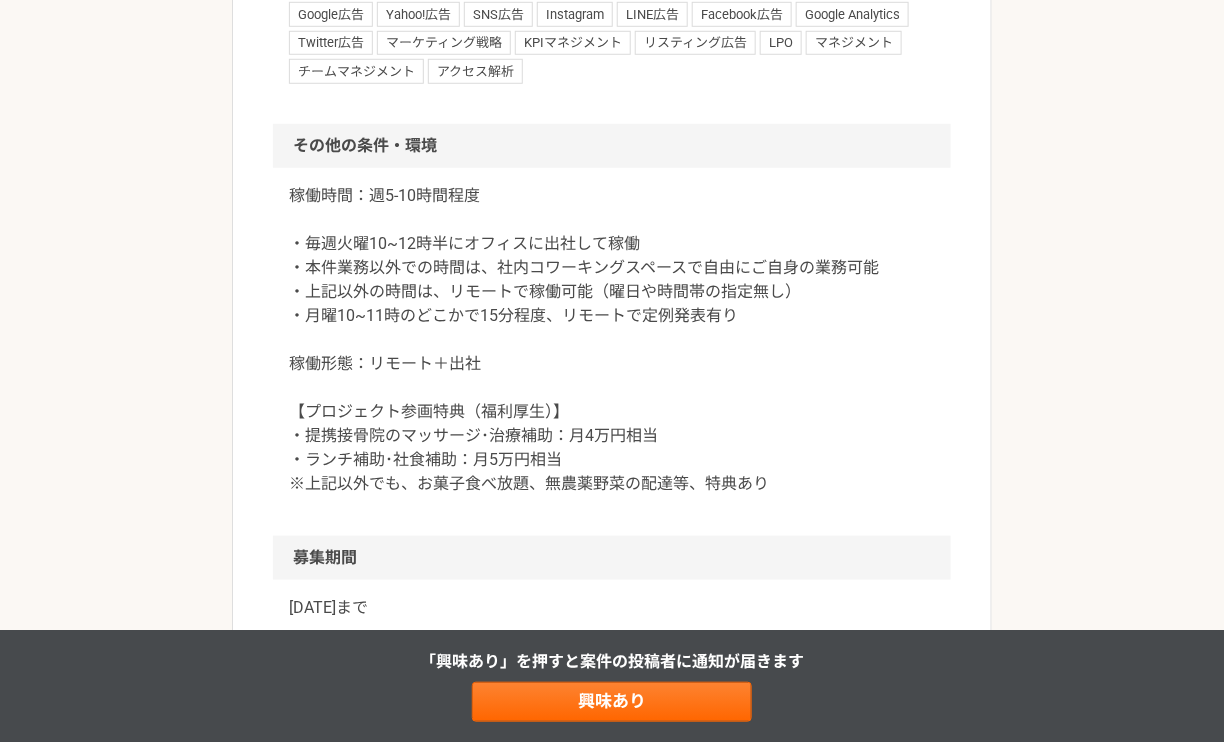 scroll, scrollTop: 2448, scrollLeft: 0, axis: vertical 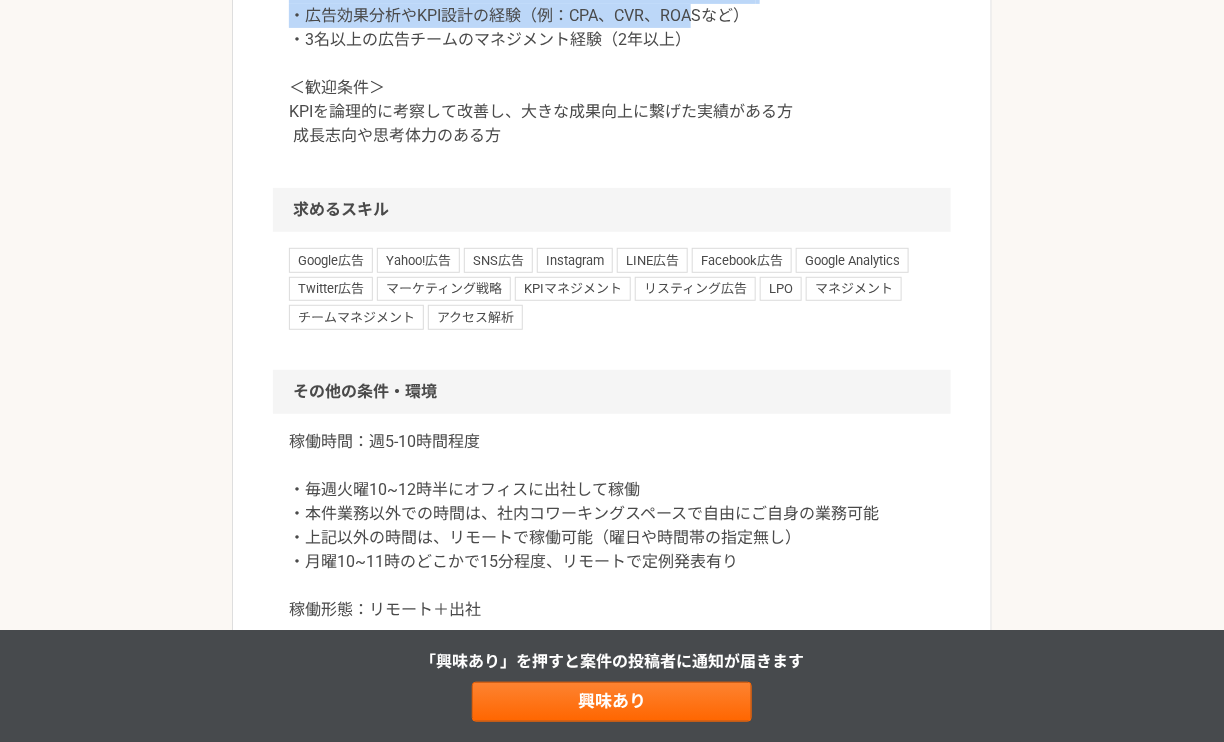 drag, startPoint x: 692, startPoint y: 313, endPoint x: 697, endPoint y: 208, distance: 105.11898 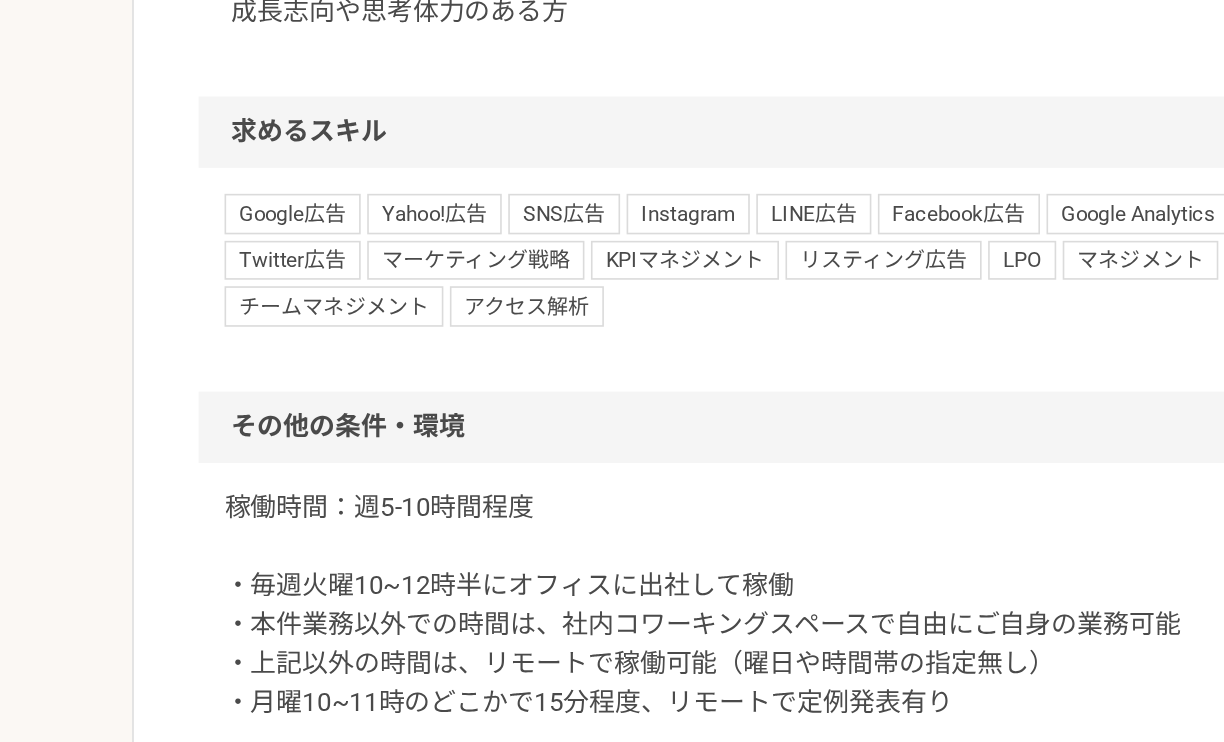 scroll, scrollTop: 2448, scrollLeft: 0, axis: vertical 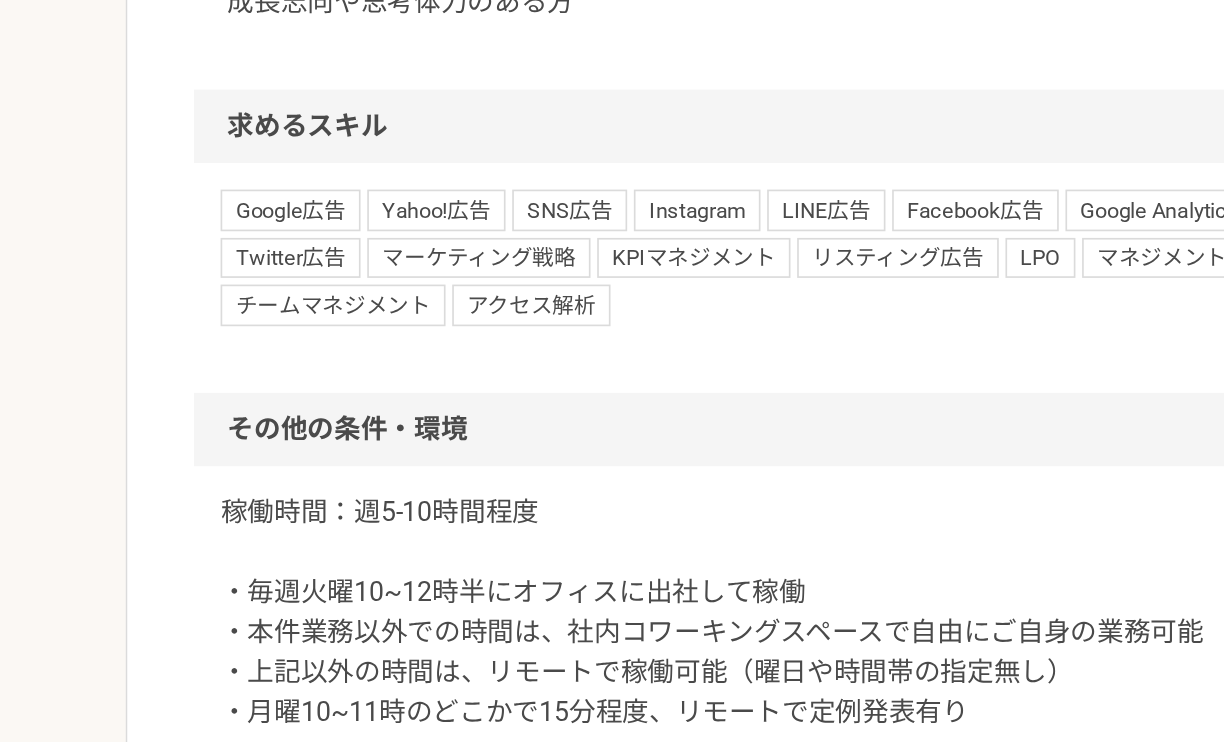 drag, startPoint x: 606, startPoint y: 249, endPoint x: 513, endPoint y: 251, distance: 93.0215 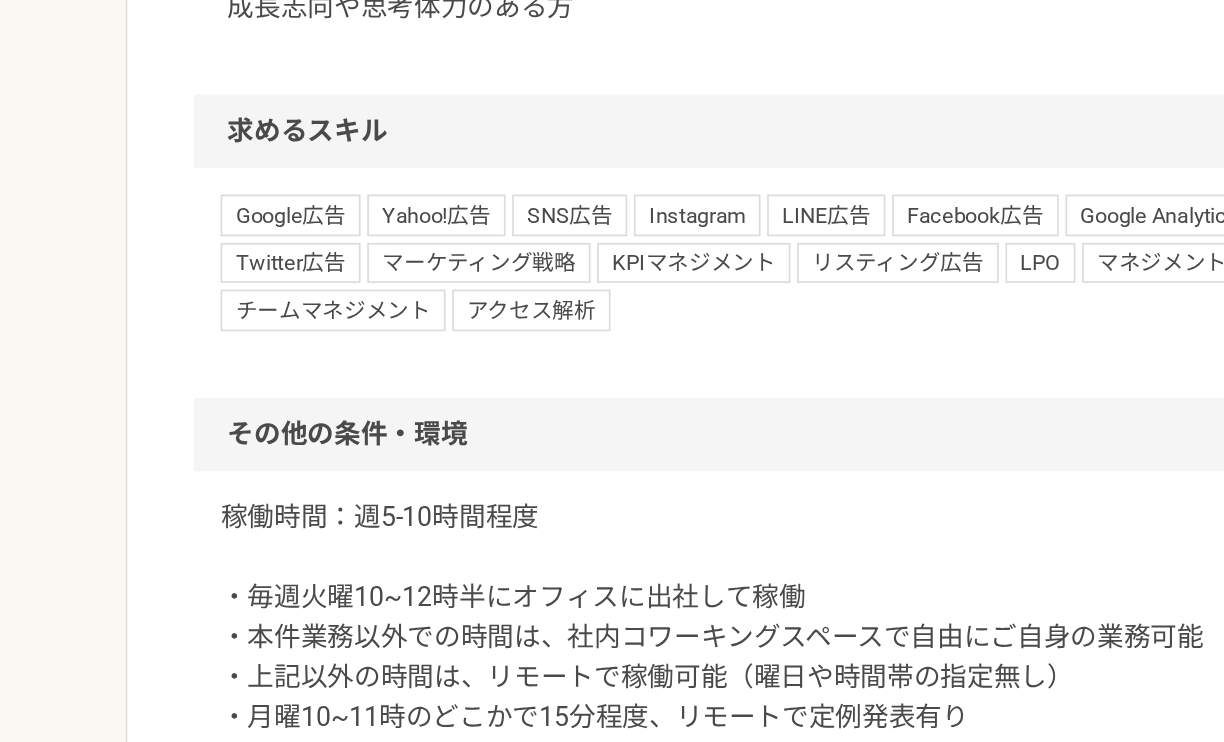 drag, startPoint x: 304, startPoint y: 307, endPoint x: 406, endPoint y: 303, distance: 102.0784 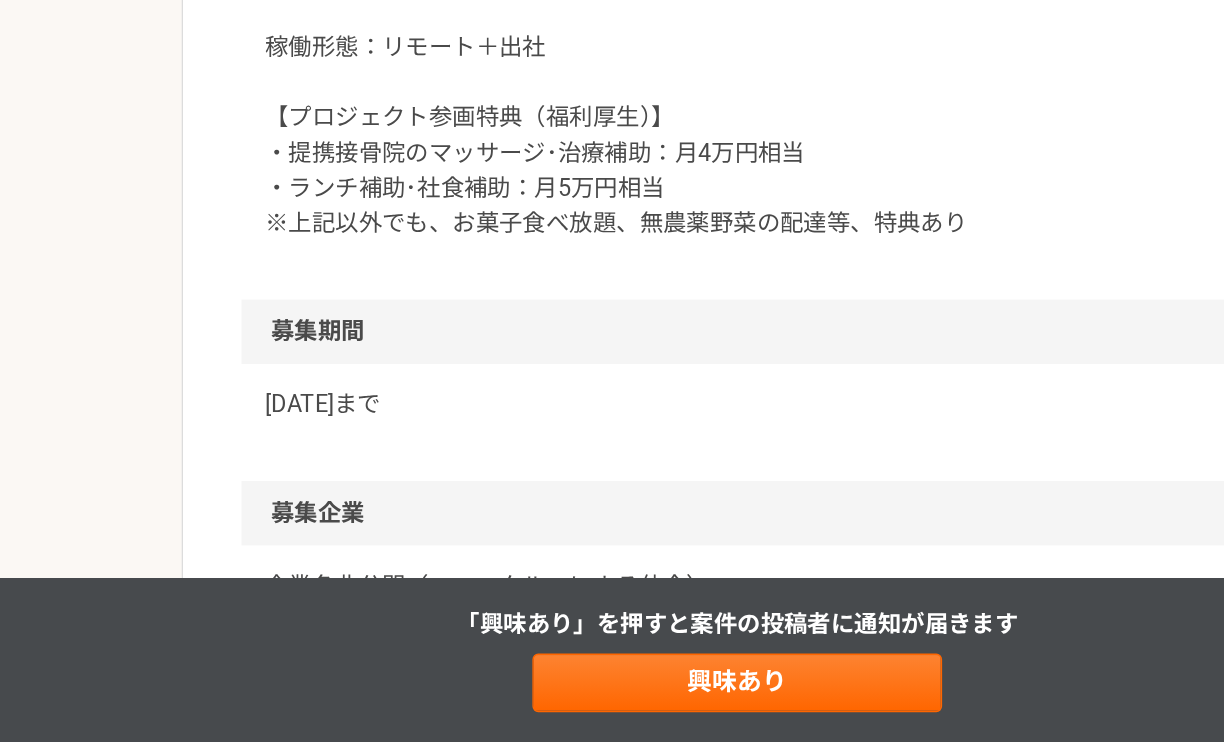 scroll, scrollTop: 2789, scrollLeft: 0, axis: vertical 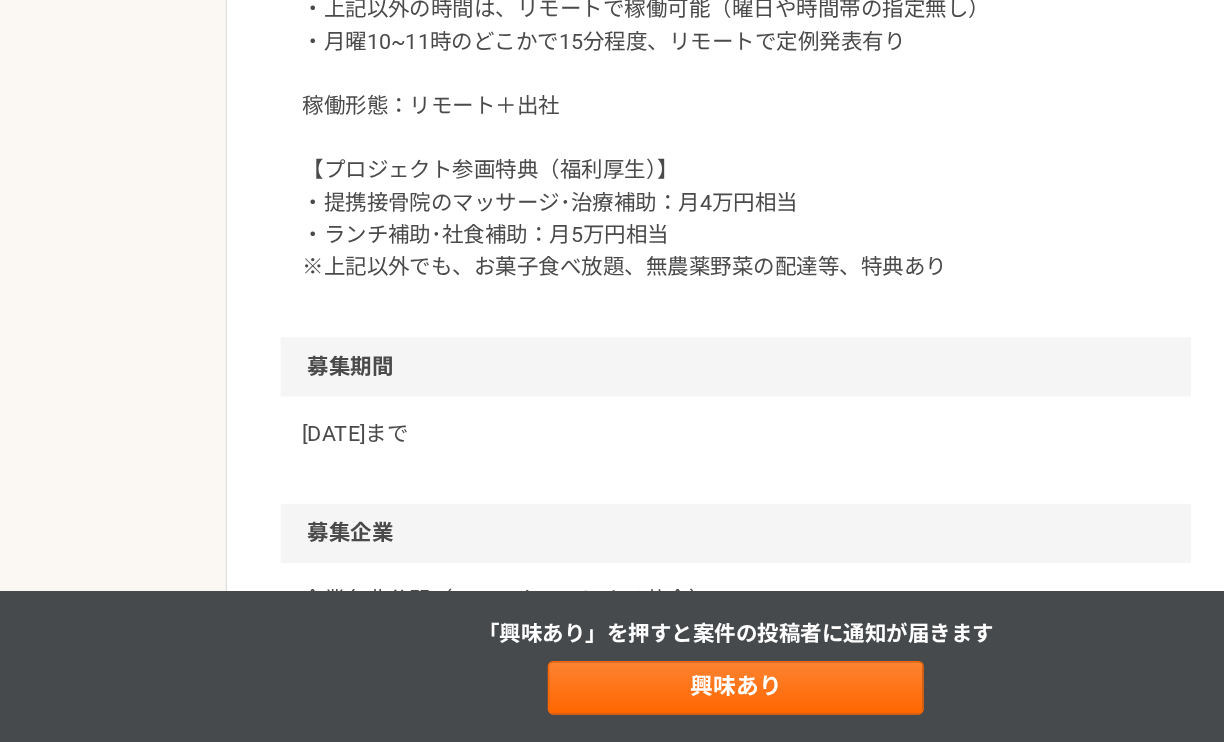 click on "稼働時間：週5-10時間程度
・毎週火曜10~12時半にオフィスに出社して稼働
・本件業務以外での時間は、社内コワーキングスペースで自由にご自身の業務可能
・上記以外の時間は、リモートで稼働可能（曜日や時間帯の指定無し）
・月曜10~11時のどこかで15分程度、リモートで定例発表有り
稼働形態：リモート＋出社
【プロジェクト参画特典（福利厚生）】
・提携接骨院のマッサージ･治療補助：月4万円相当
・ランチ補助･社食補助：月5万円相当
※上記以外でも、お菓子食べ放題、無農薬野菜の配達等、特典あり" at bounding box center (612, 245) 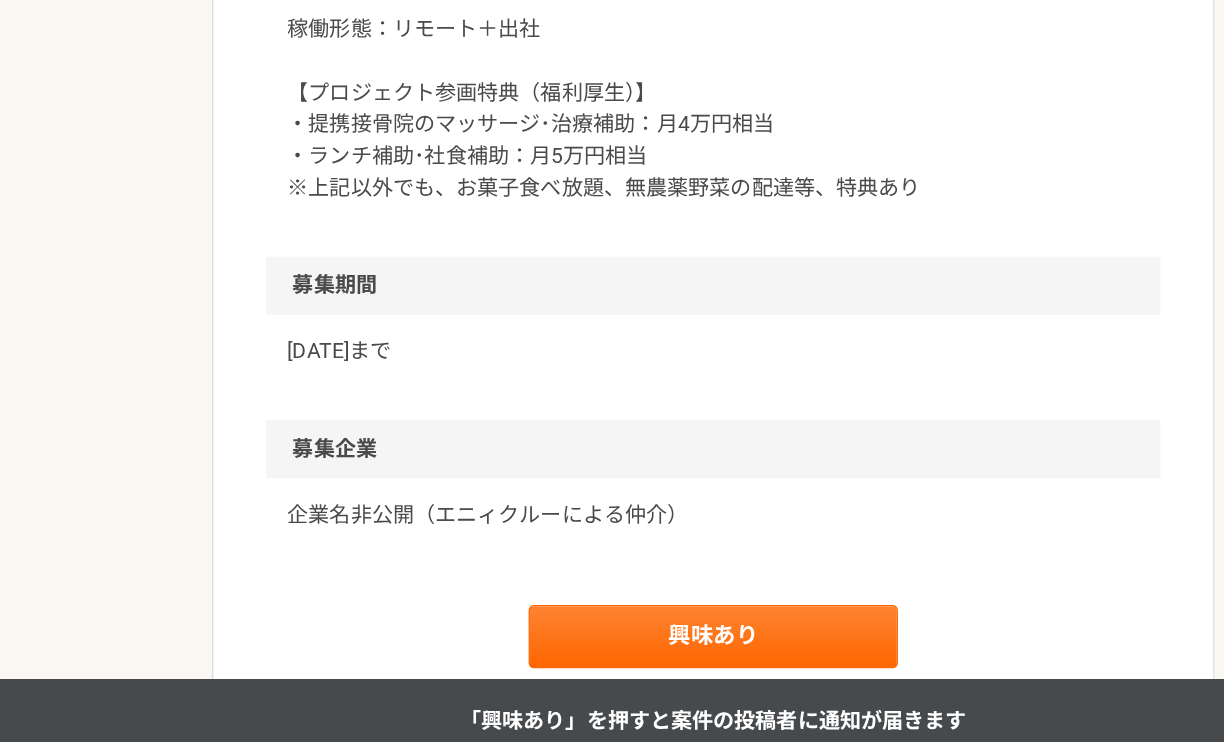 scroll, scrollTop: 2919, scrollLeft: 0, axis: vertical 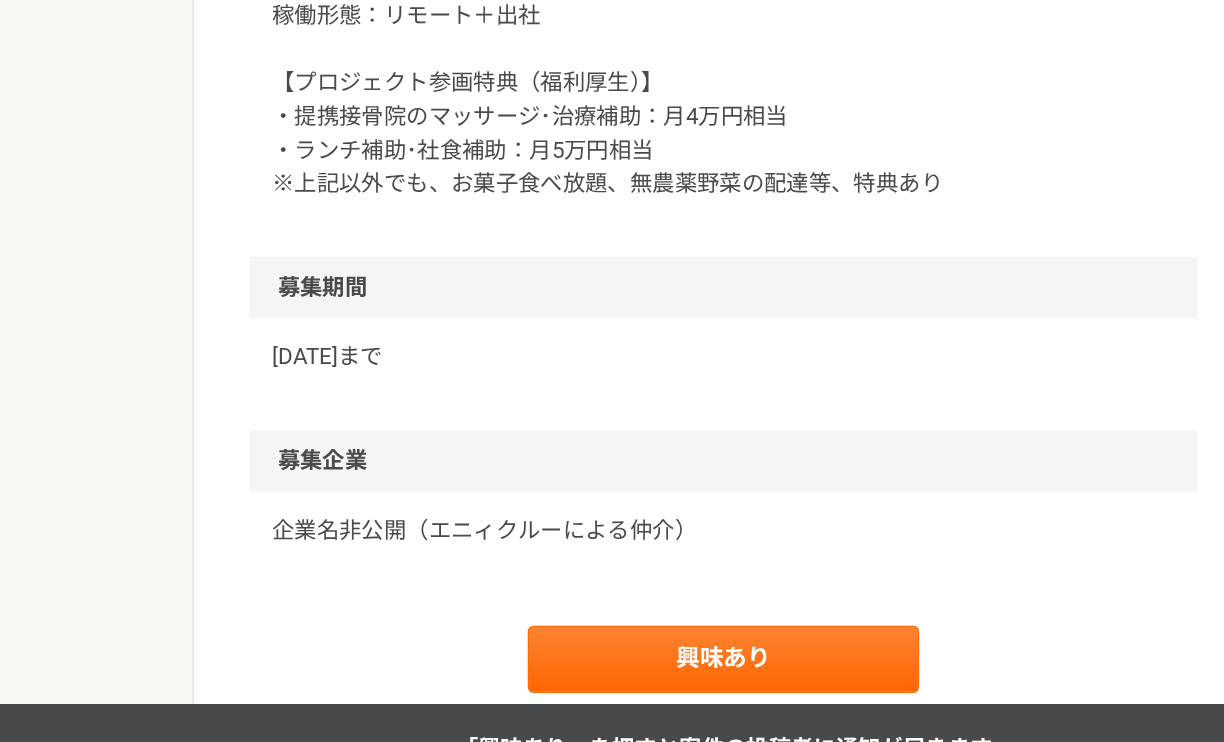 drag, startPoint x: 362, startPoint y: 254, endPoint x: 469, endPoint y: 261, distance: 107.22873 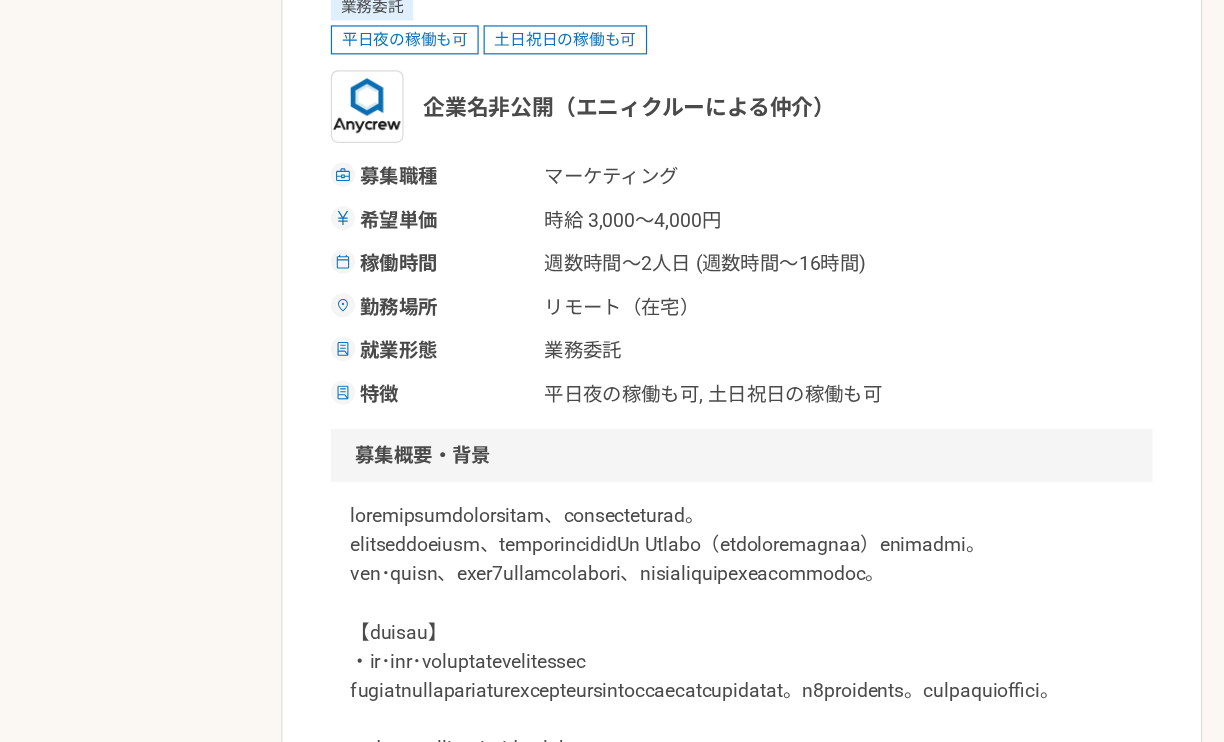 scroll, scrollTop: 212, scrollLeft: 0, axis: vertical 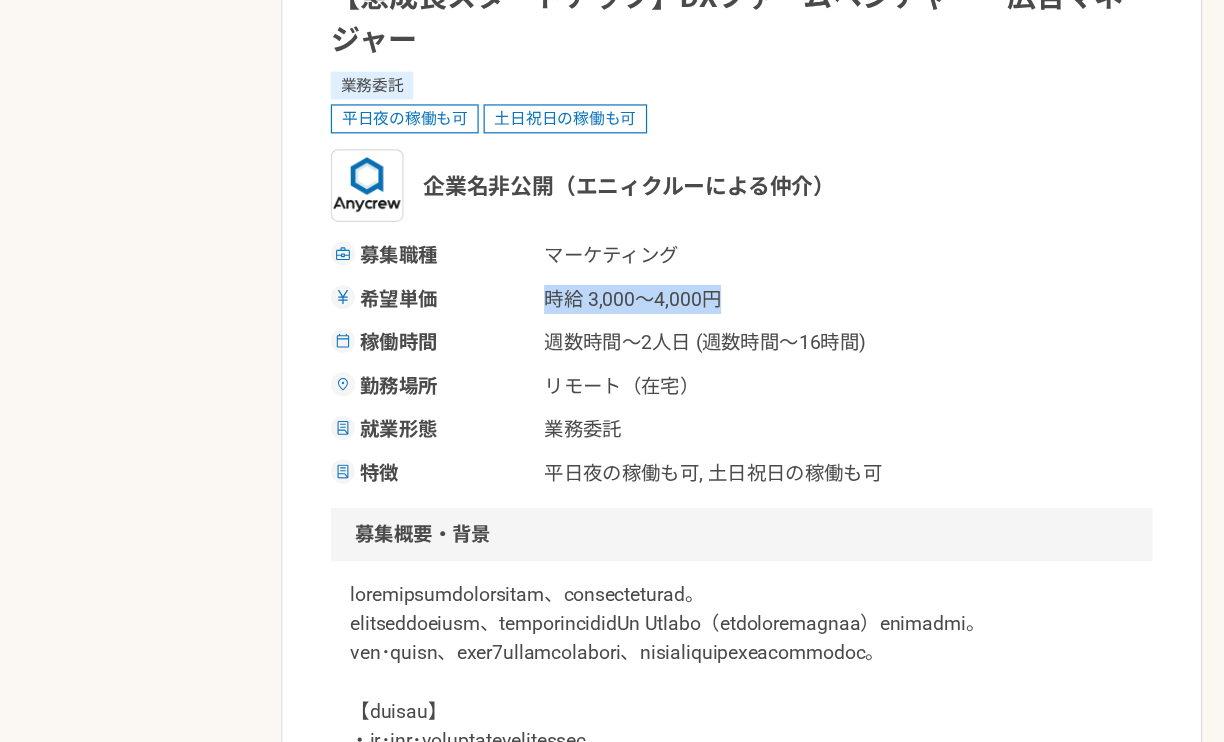 drag, startPoint x: 444, startPoint y: 252, endPoint x: 623, endPoint y: 256, distance: 179.0447 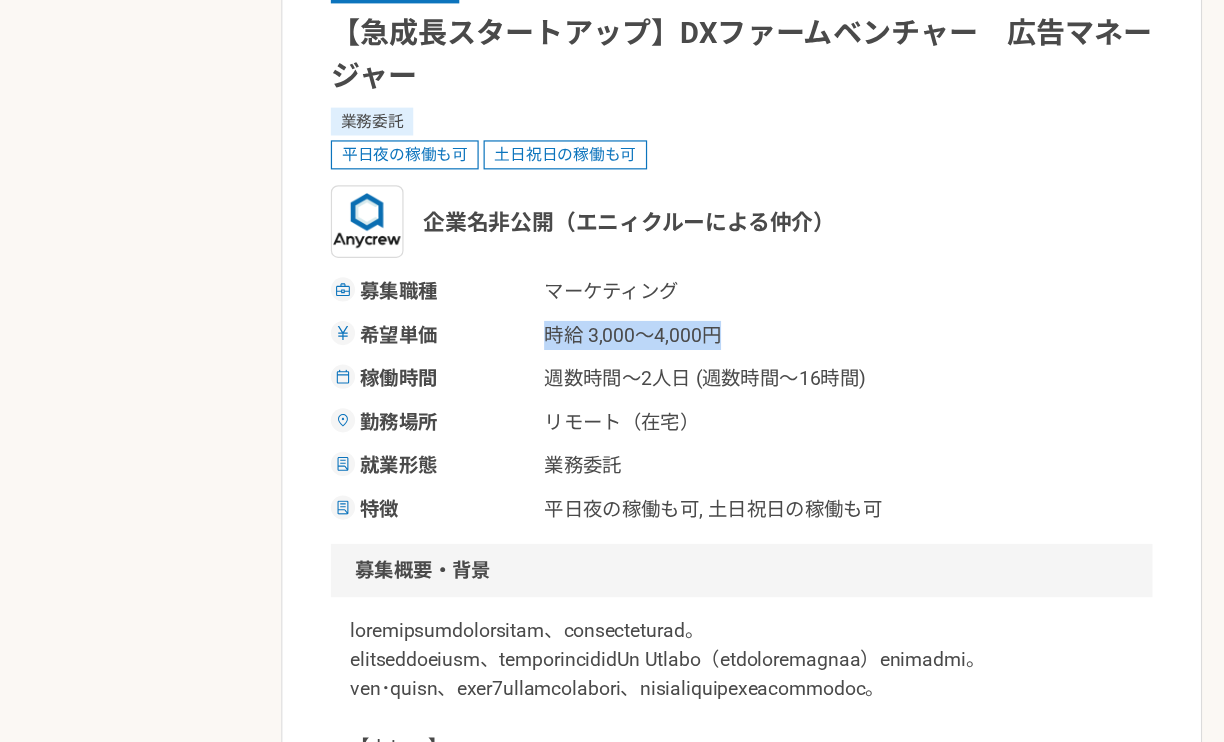 scroll, scrollTop: 182, scrollLeft: 0, axis: vertical 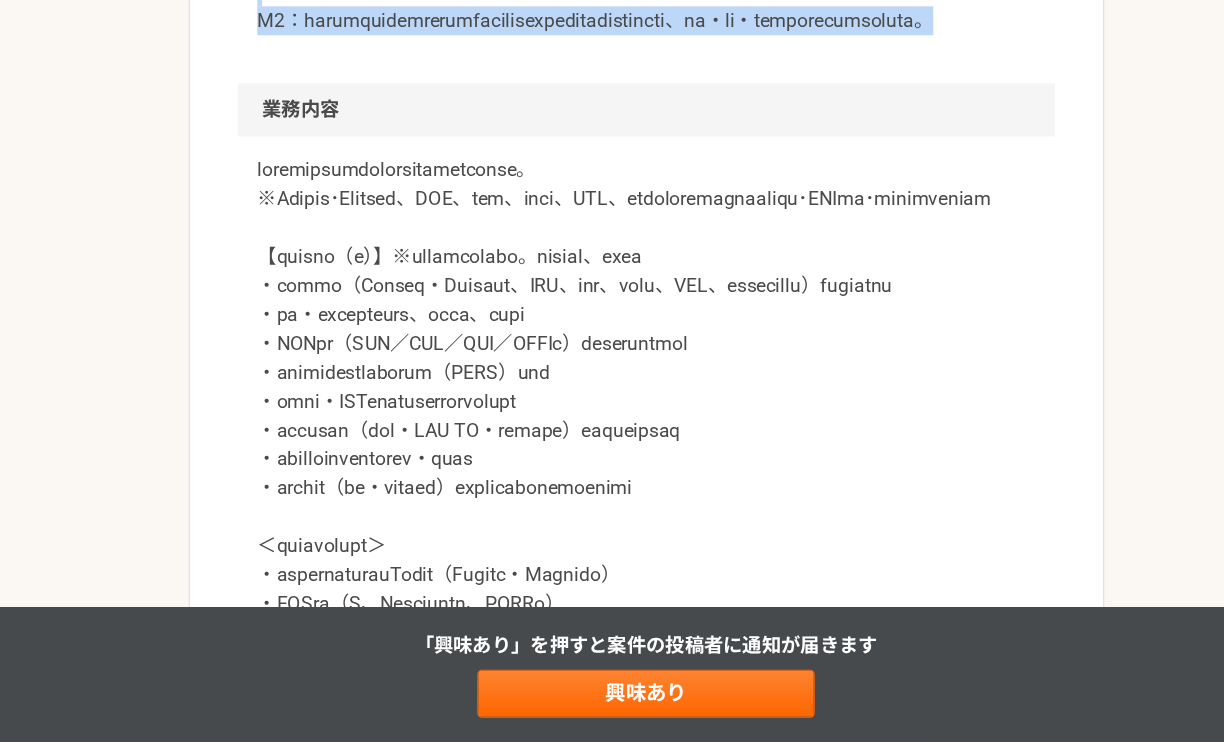 drag, startPoint x: 714, startPoint y: 386, endPoint x: 766, endPoint y: 221, distance: 173 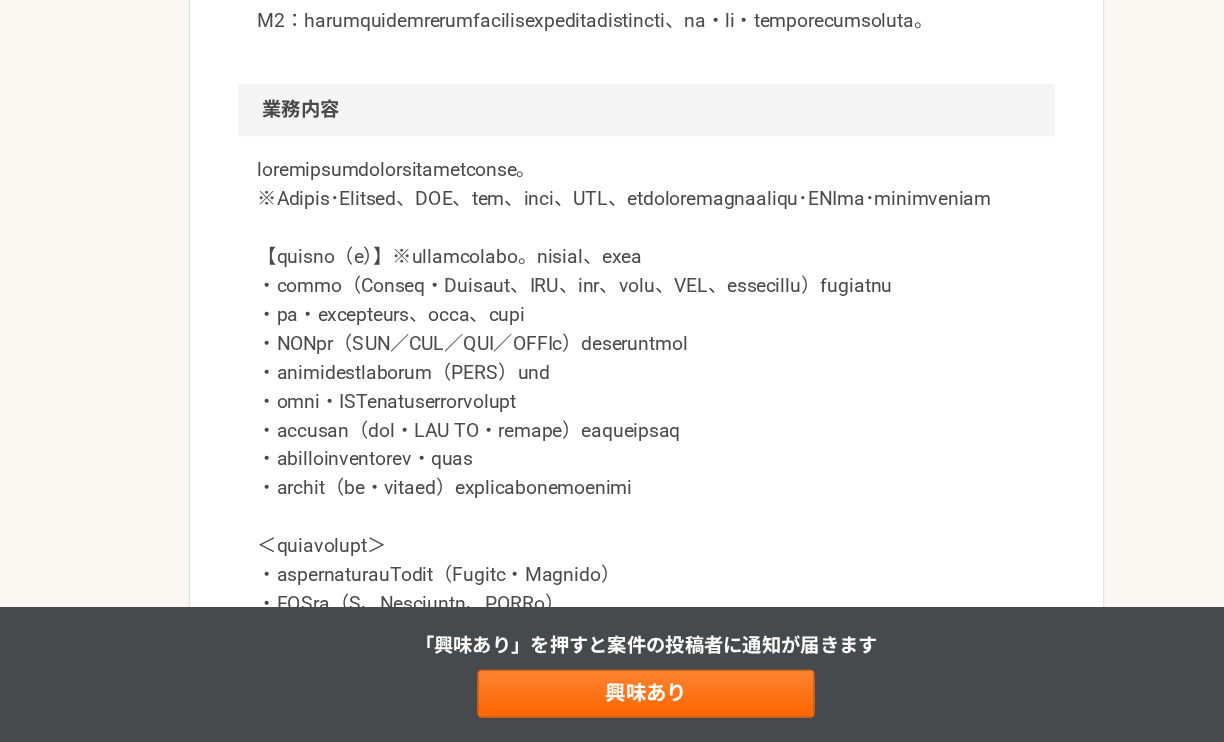 drag, startPoint x: 422, startPoint y: 273, endPoint x: 289, endPoint y: 228, distance: 140.40656 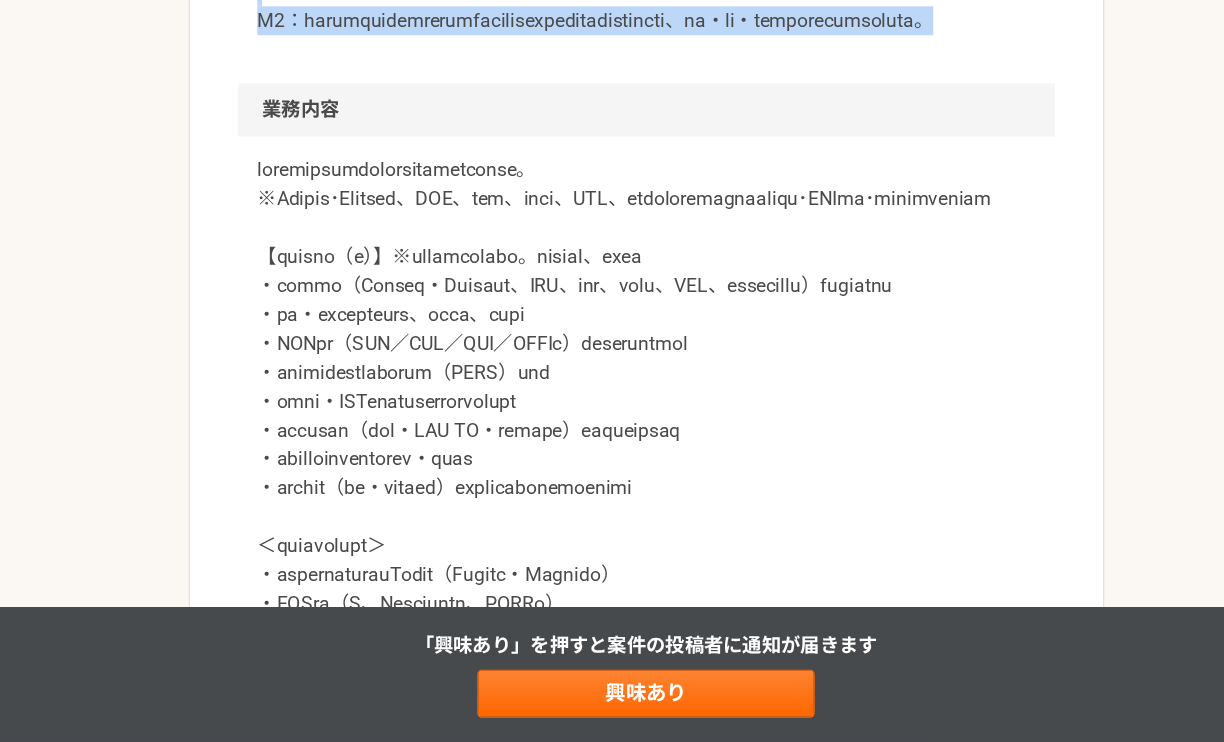 drag, startPoint x: 728, startPoint y: 393, endPoint x: 739, endPoint y: 345, distance: 49.24429 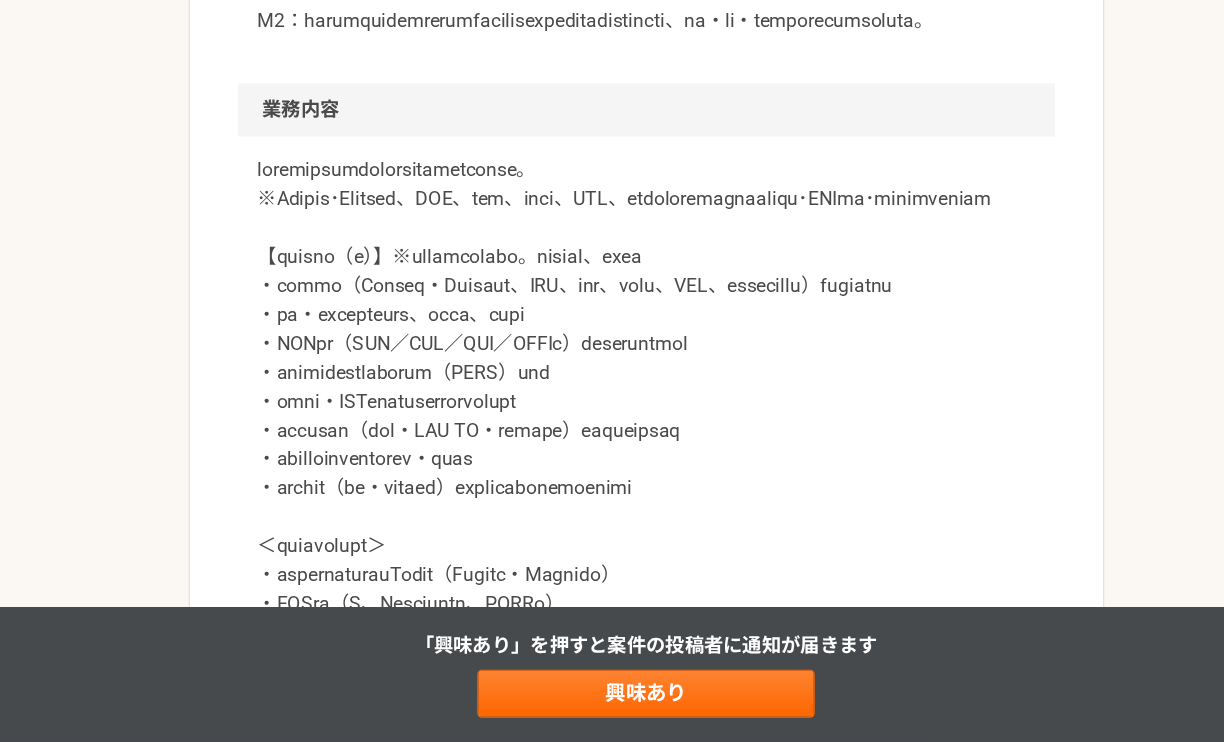 click at bounding box center (612, -240) 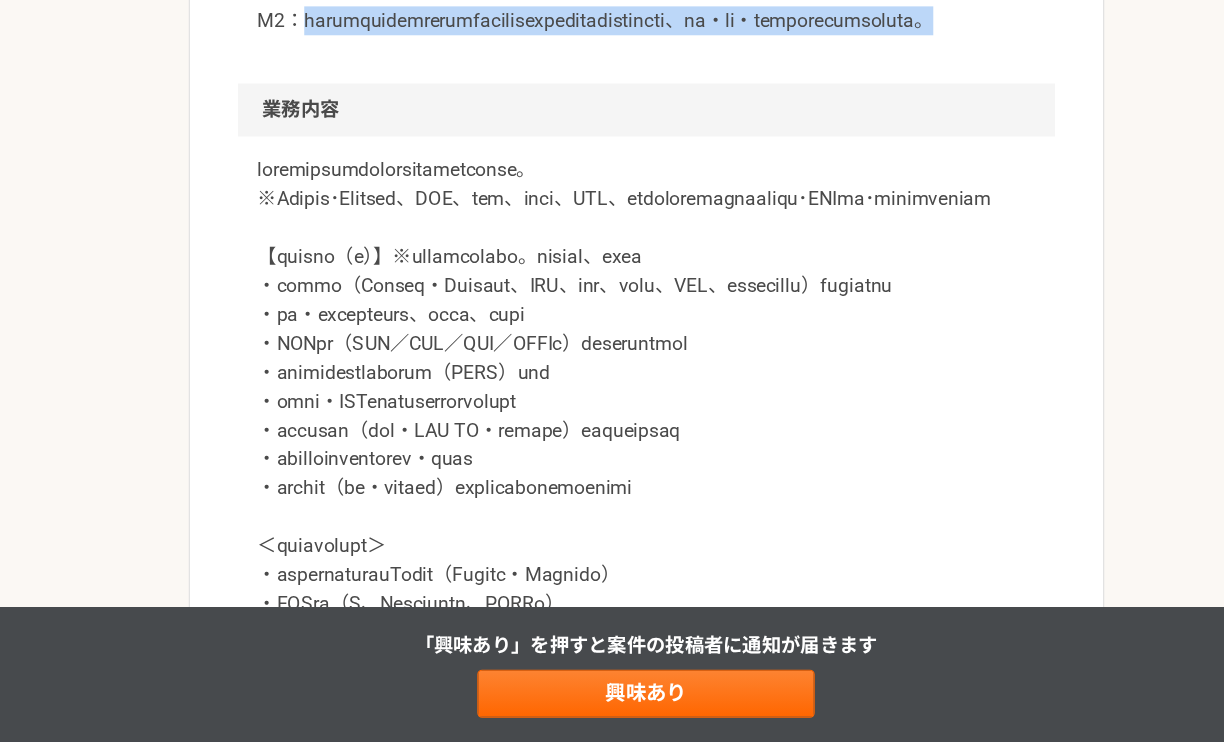 drag, startPoint x: 330, startPoint y: 360, endPoint x: 757, endPoint y: 382, distance: 427.56638 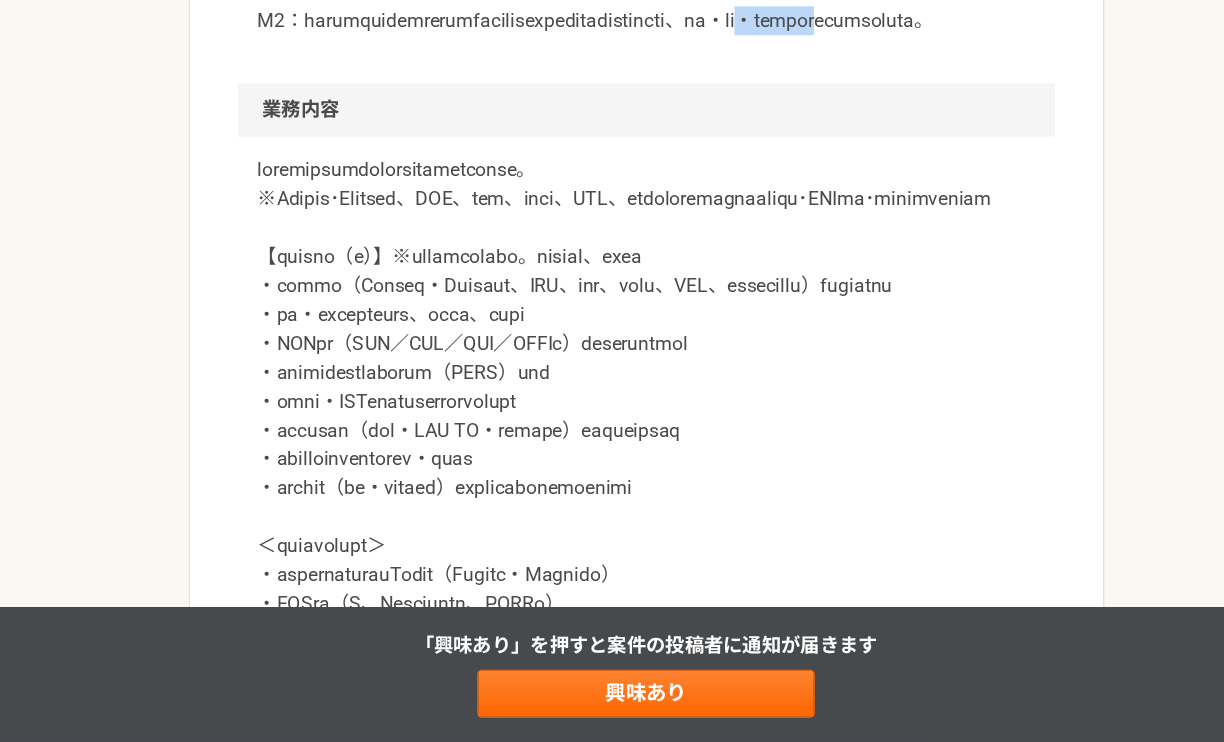 drag, startPoint x: 416, startPoint y: 380, endPoint x: 520, endPoint y: 386, distance: 104.172935 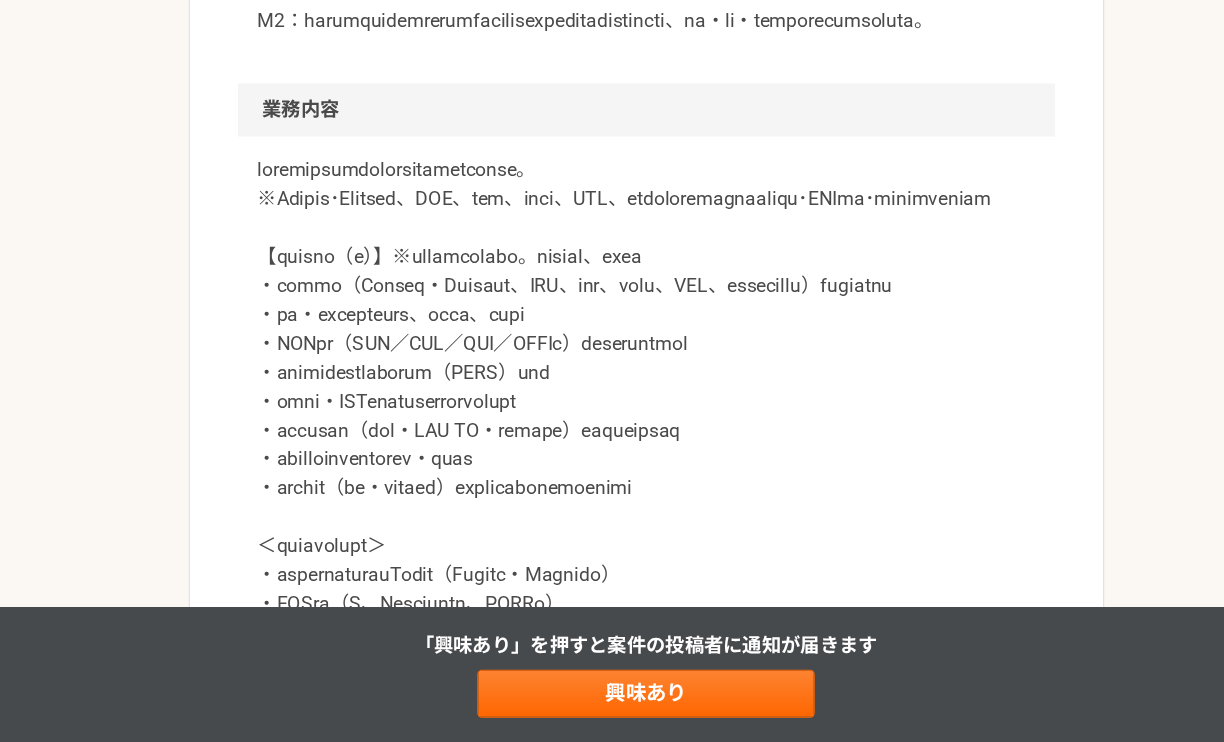 click at bounding box center [612, -228] 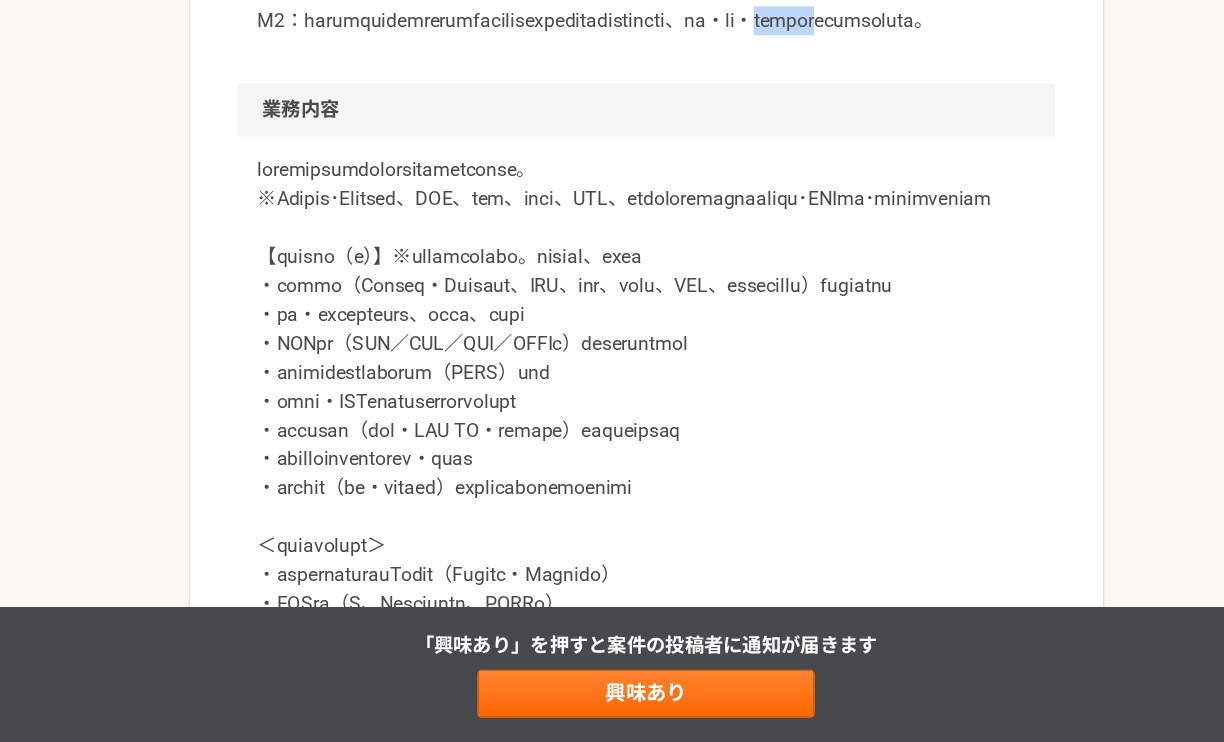 drag, startPoint x: 431, startPoint y: 381, endPoint x: 526, endPoint y: 382, distance: 95.005264 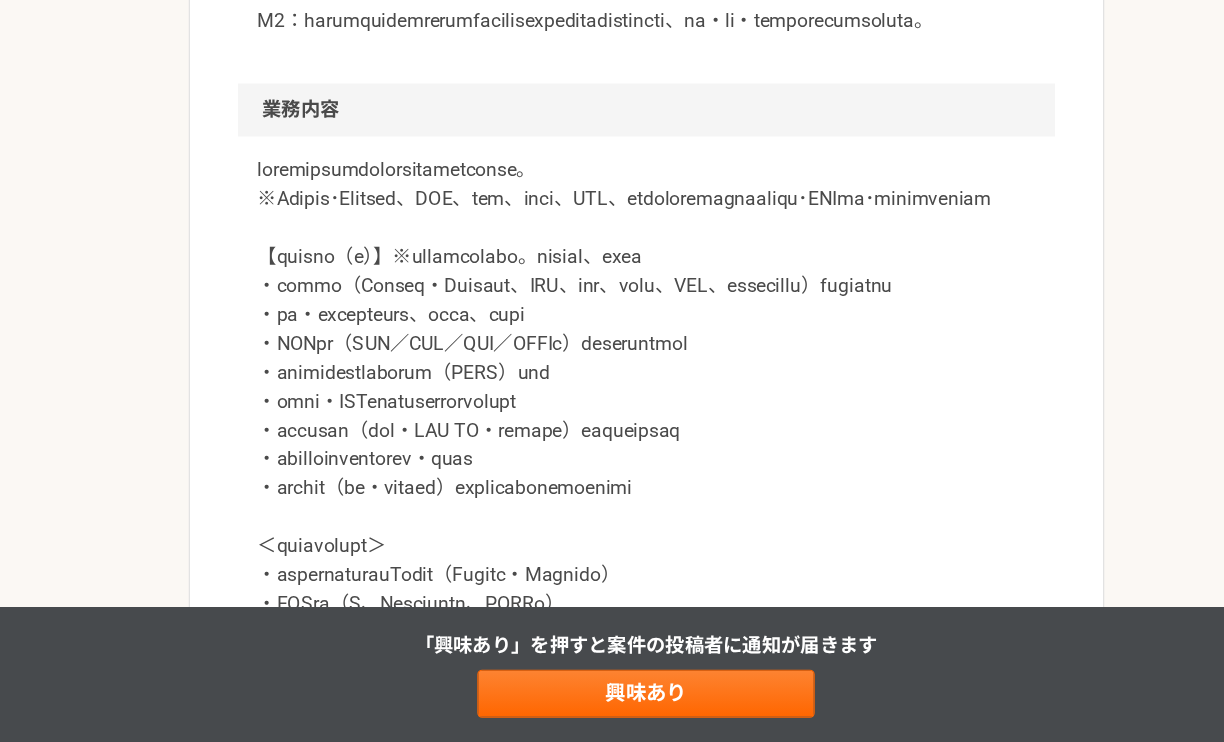 click at bounding box center [612, -228] 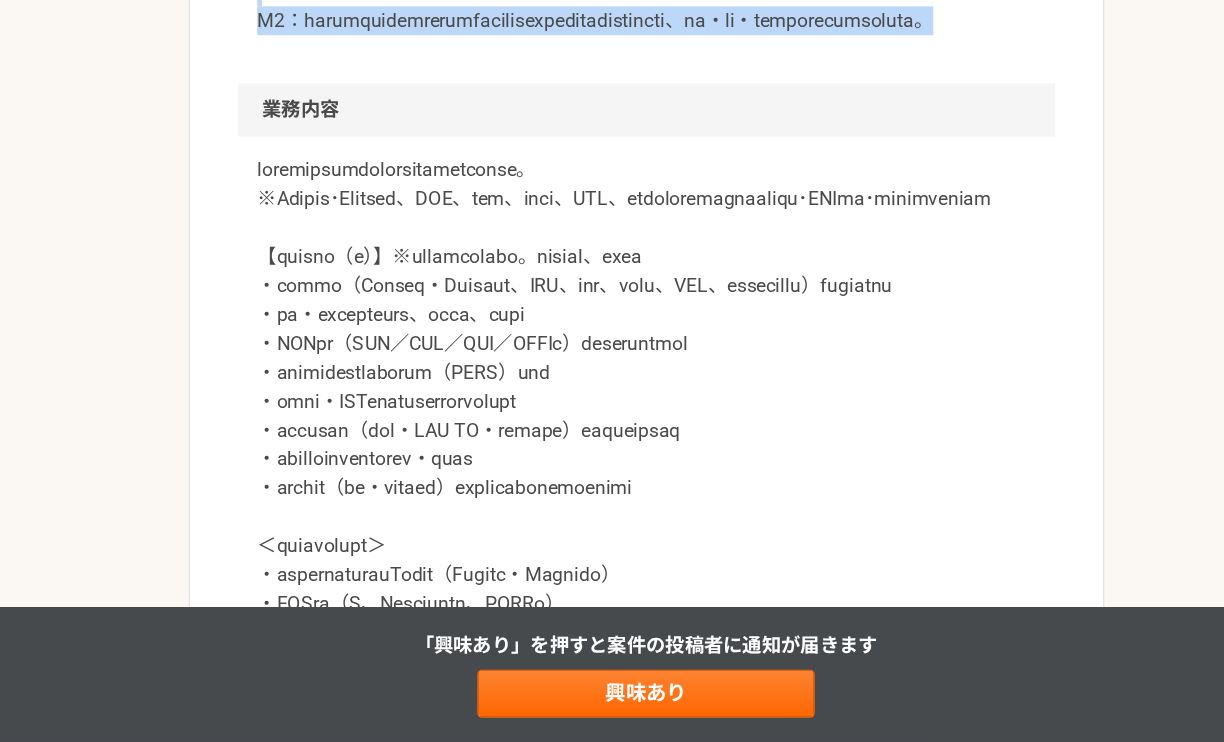 drag, startPoint x: 701, startPoint y: 398, endPoint x: 702, endPoint y: 346, distance: 52.009613 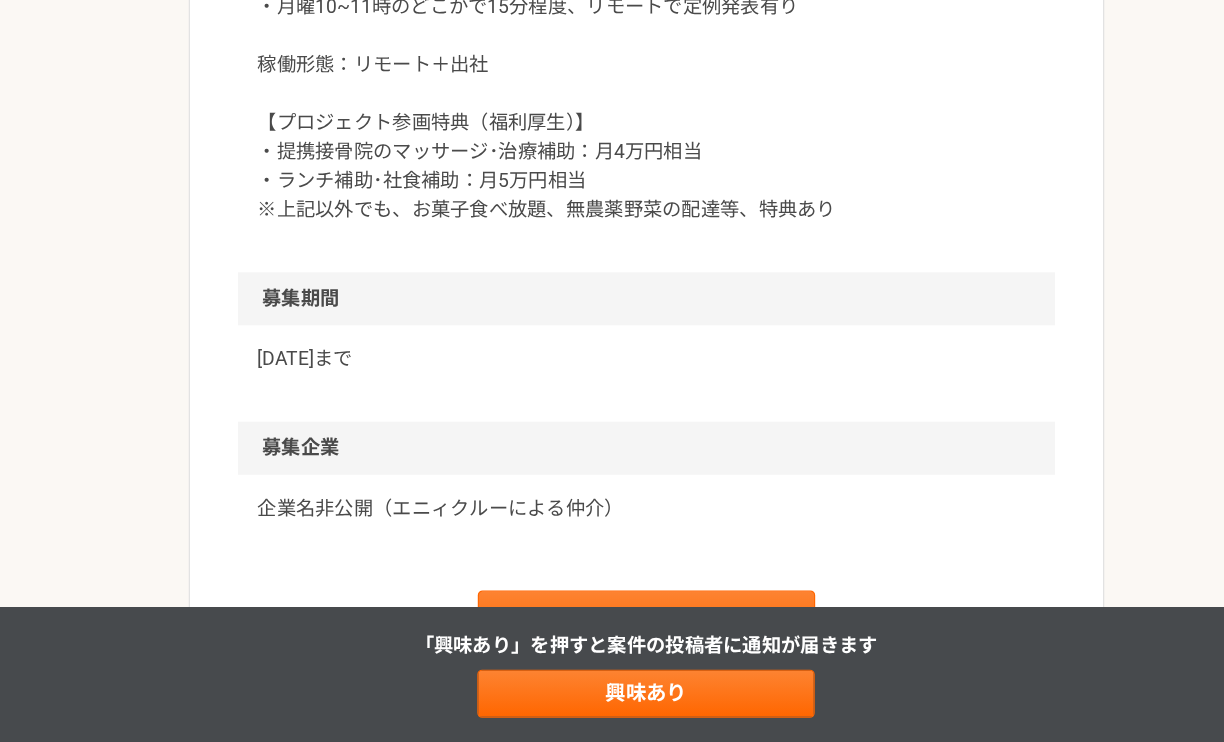 scroll, scrollTop: 2907, scrollLeft: 0, axis: vertical 